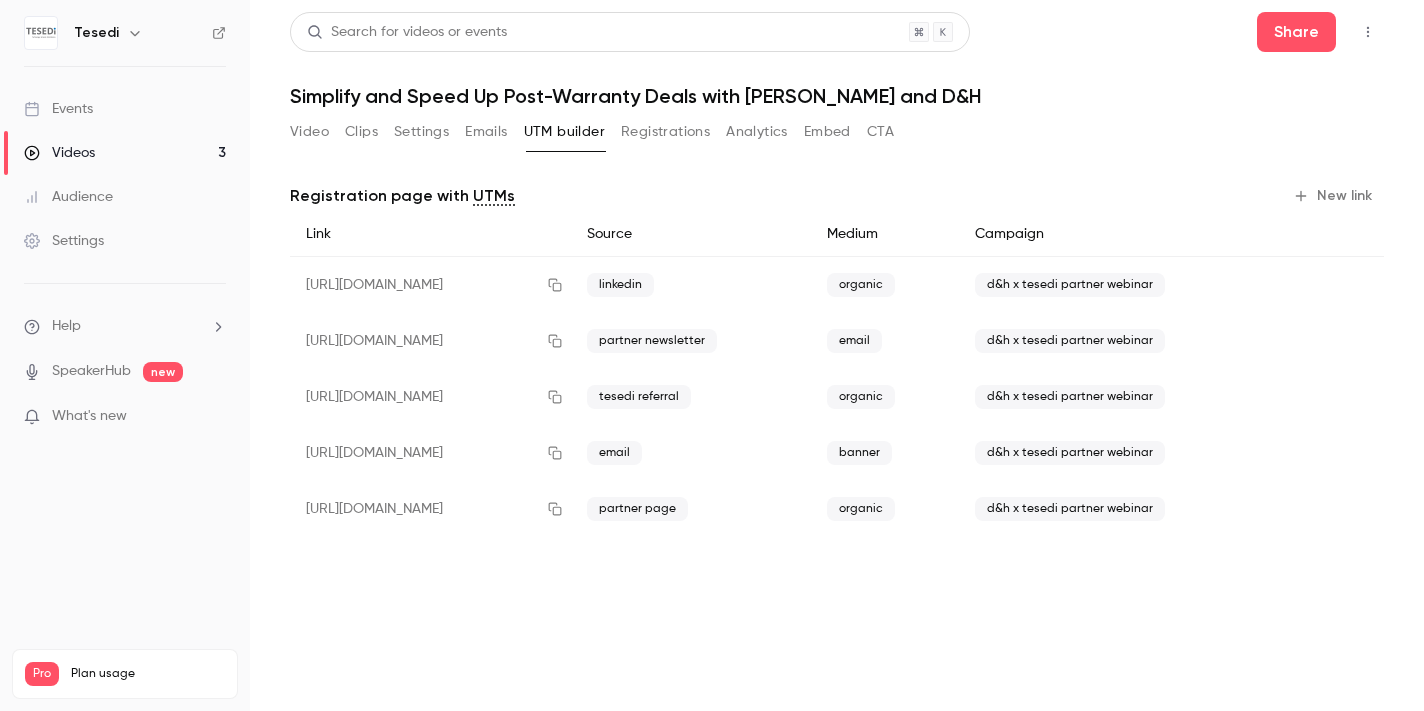 scroll, scrollTop: 0, scrollLeft: 0, axis: both 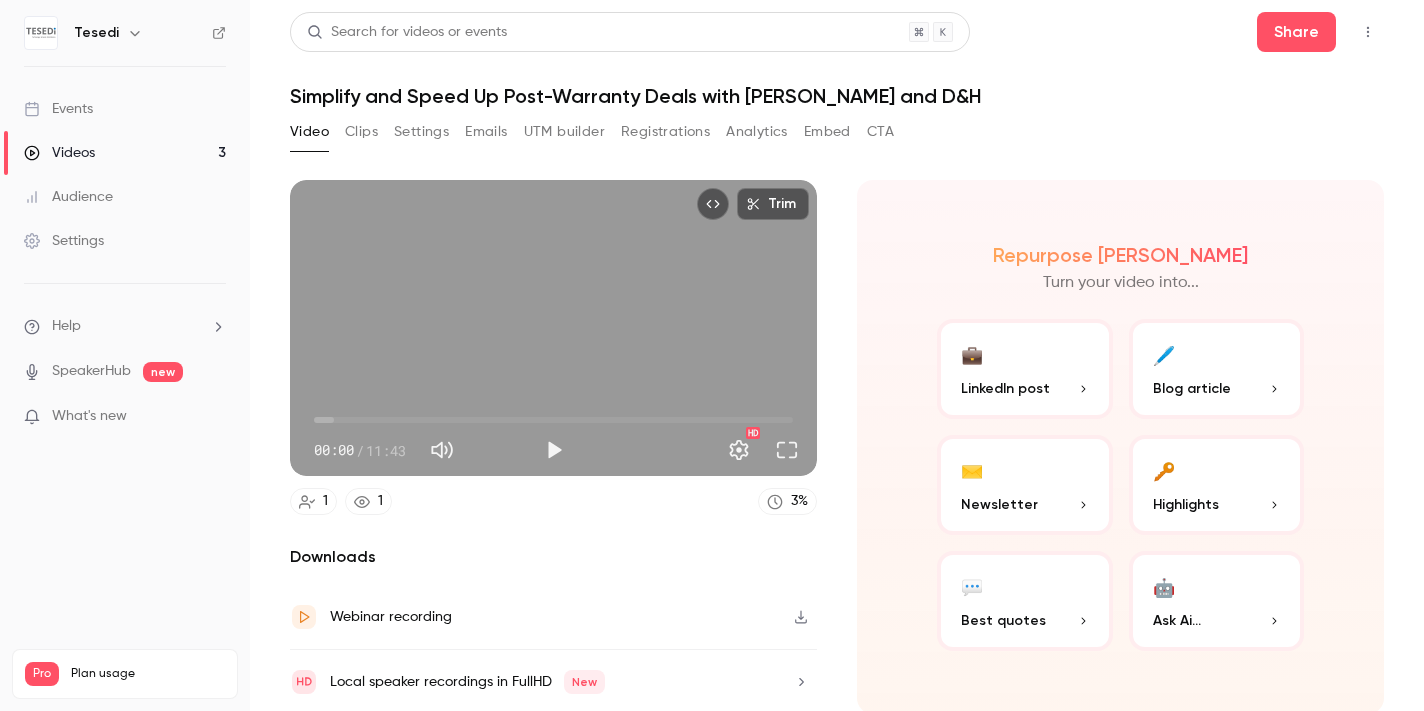 click 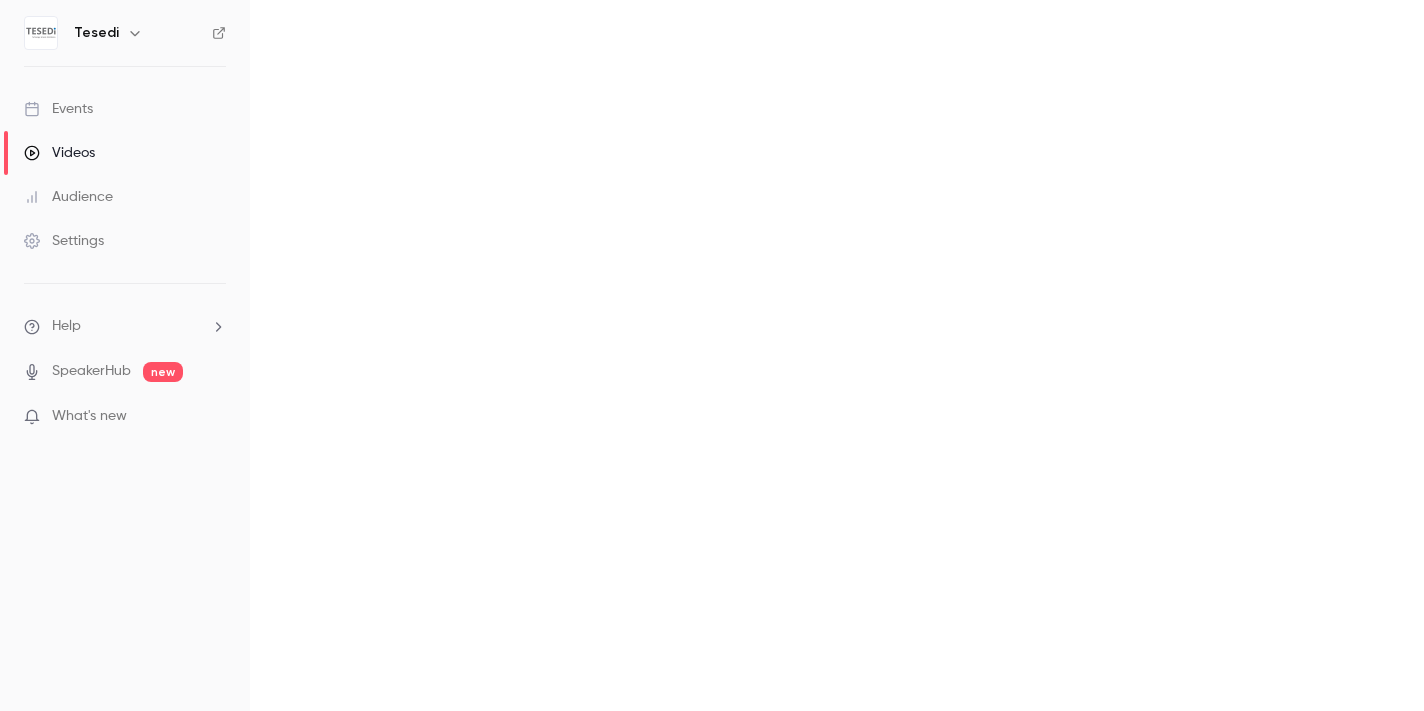 scroll, scrollTop: 0, scrollLeft: 0, axis: both 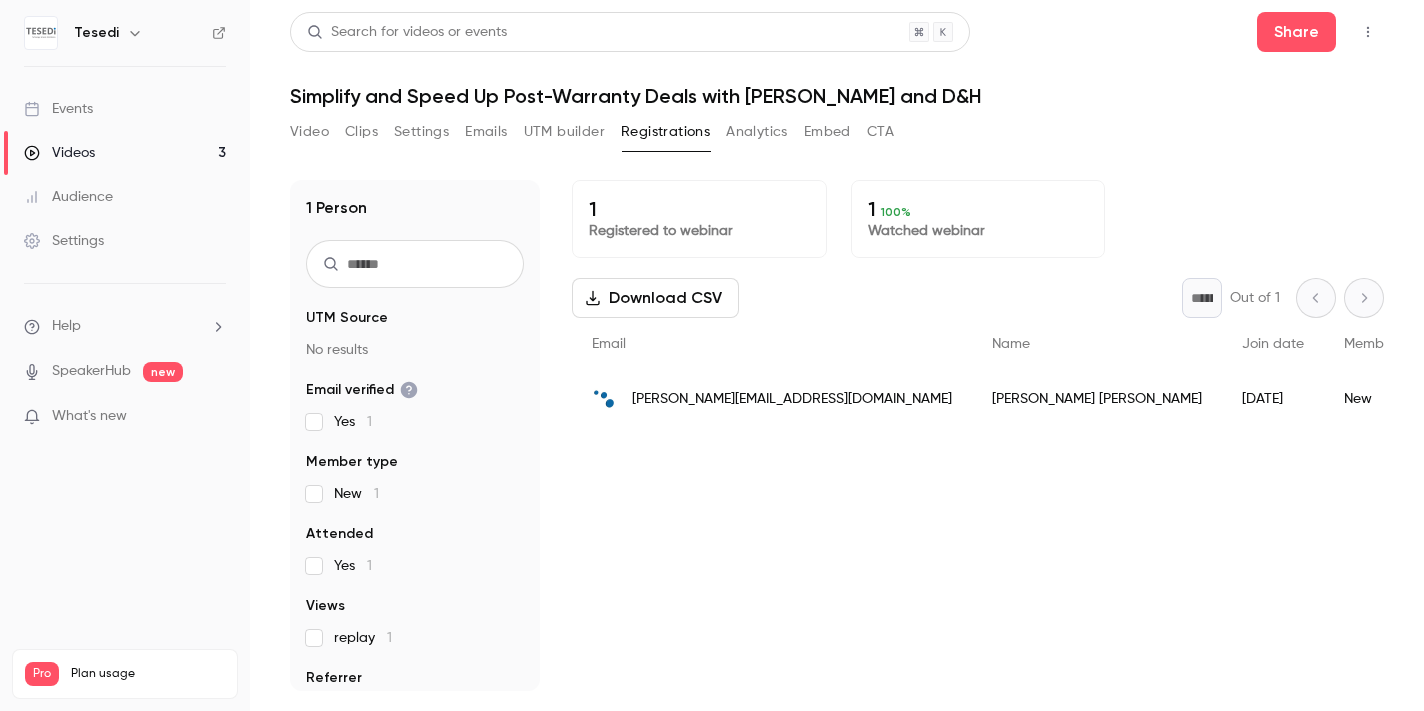click on "Videos" at bounding box center (59, 153) 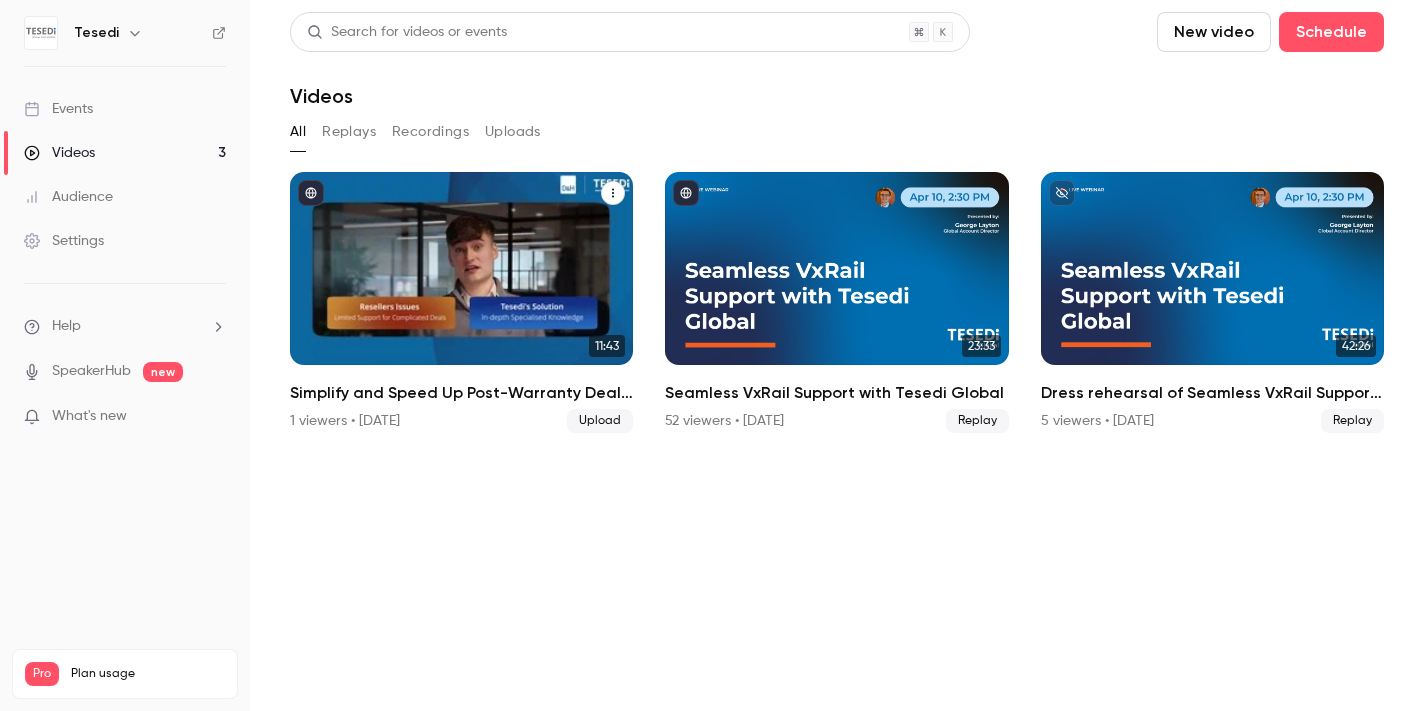 click at bounding box center (461, 268) 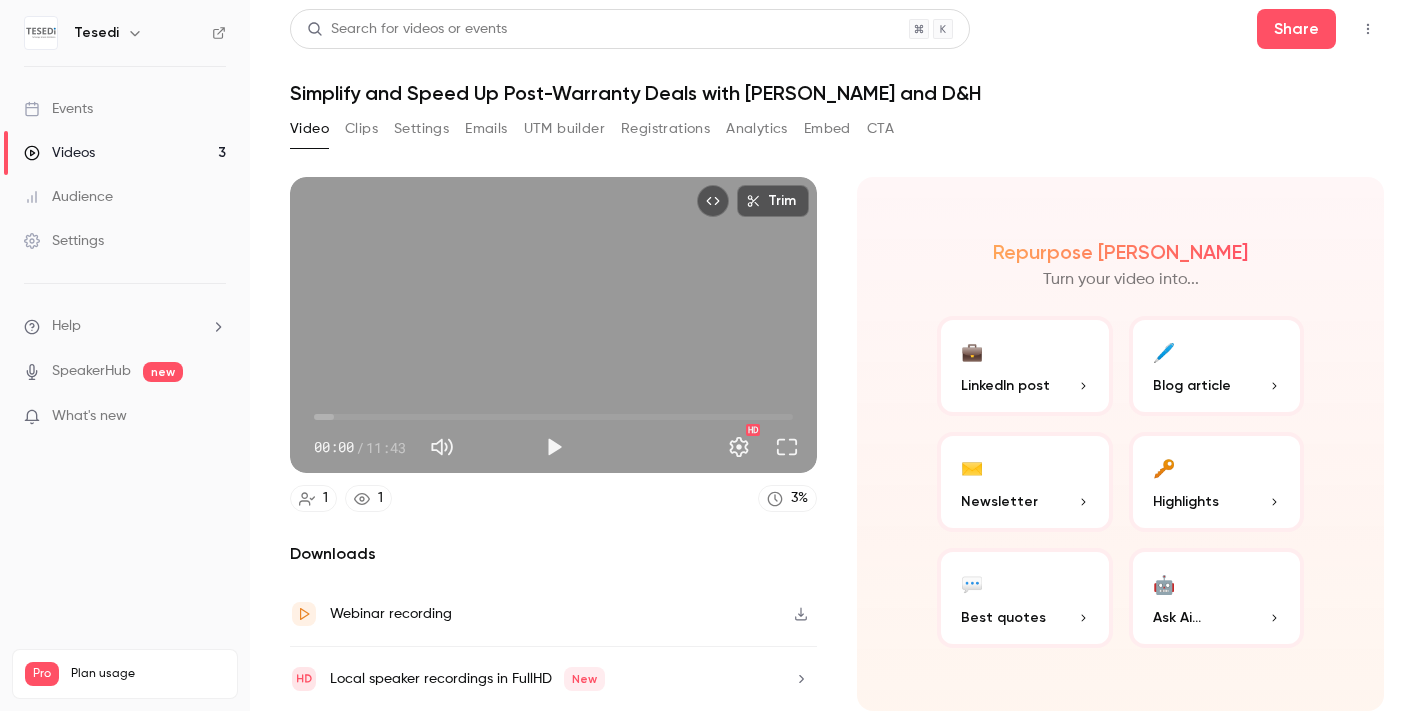 scroll, scrollTop: 3, scrollLeft: 0, axis: vertical 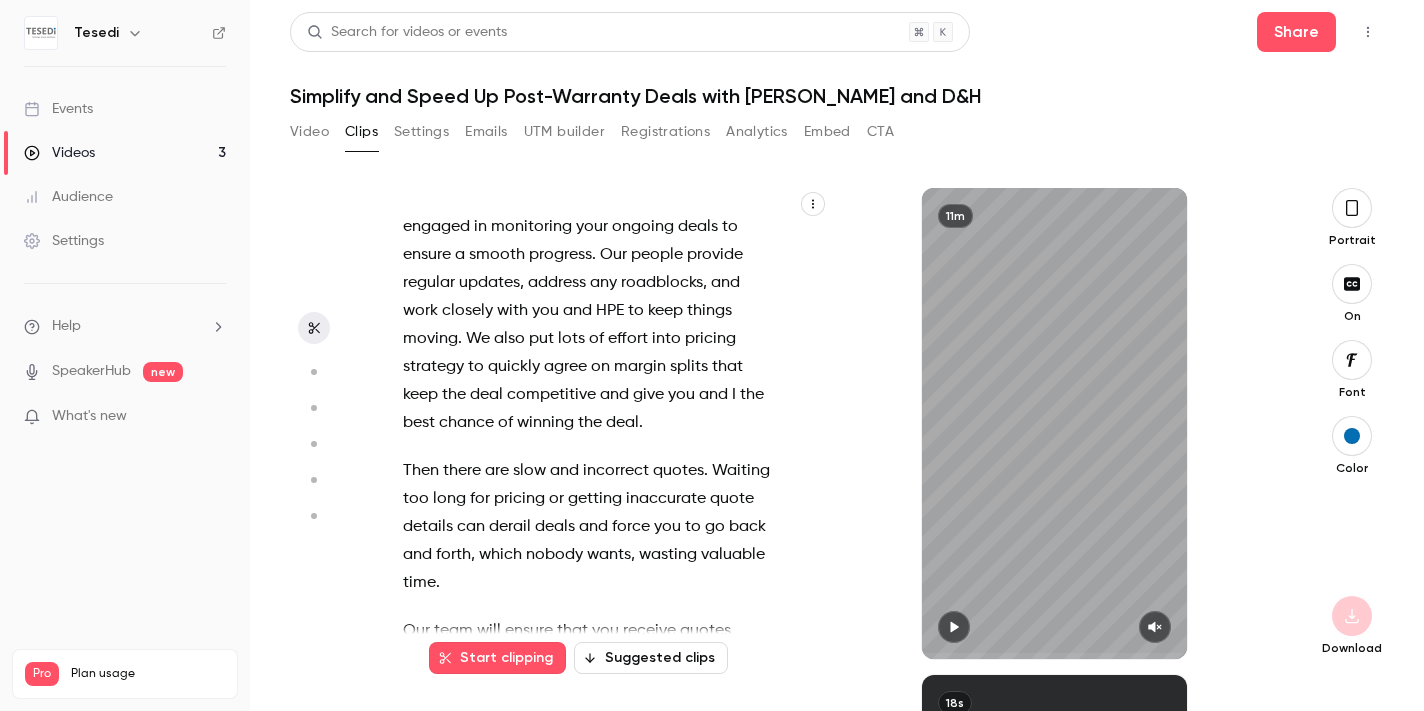 click on "Suggested clips" at bounding box center (651, 658) 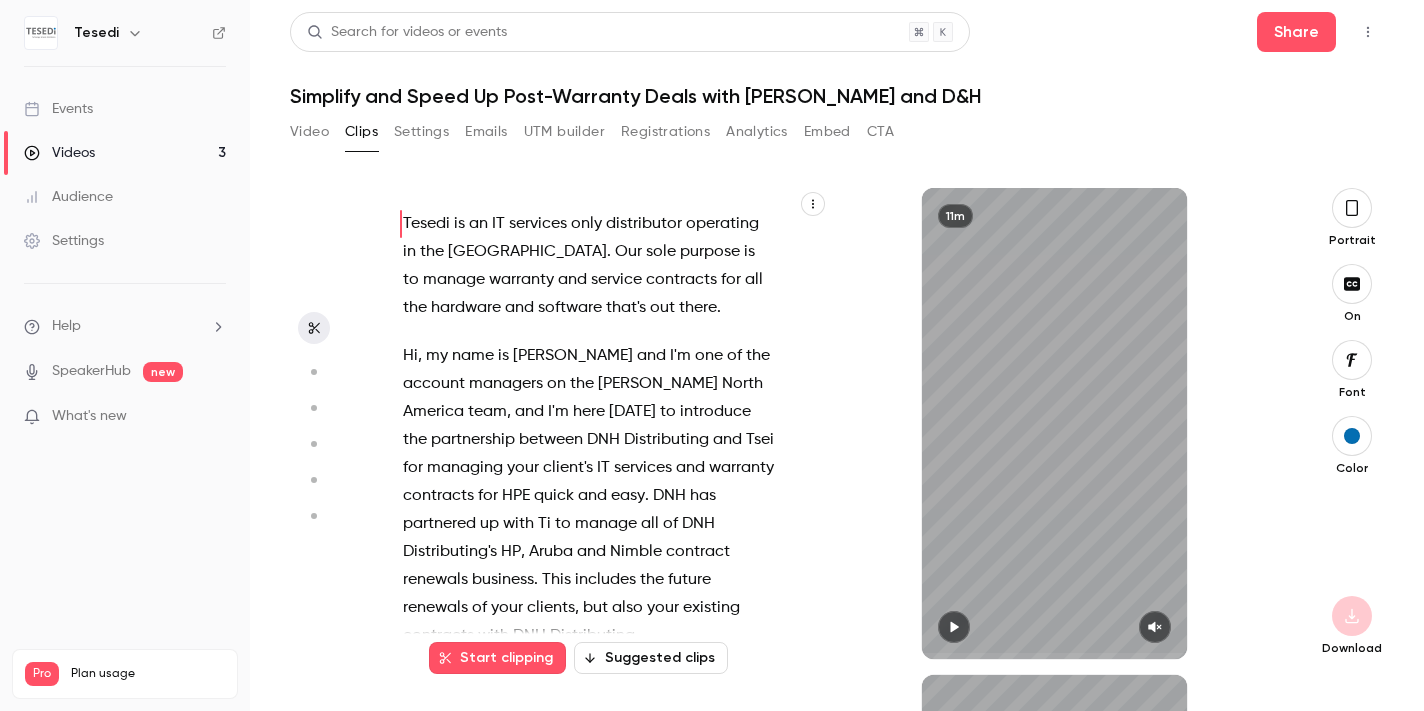 scroll, scrollTop: 74, scrollLeft: 0, axis: vertical 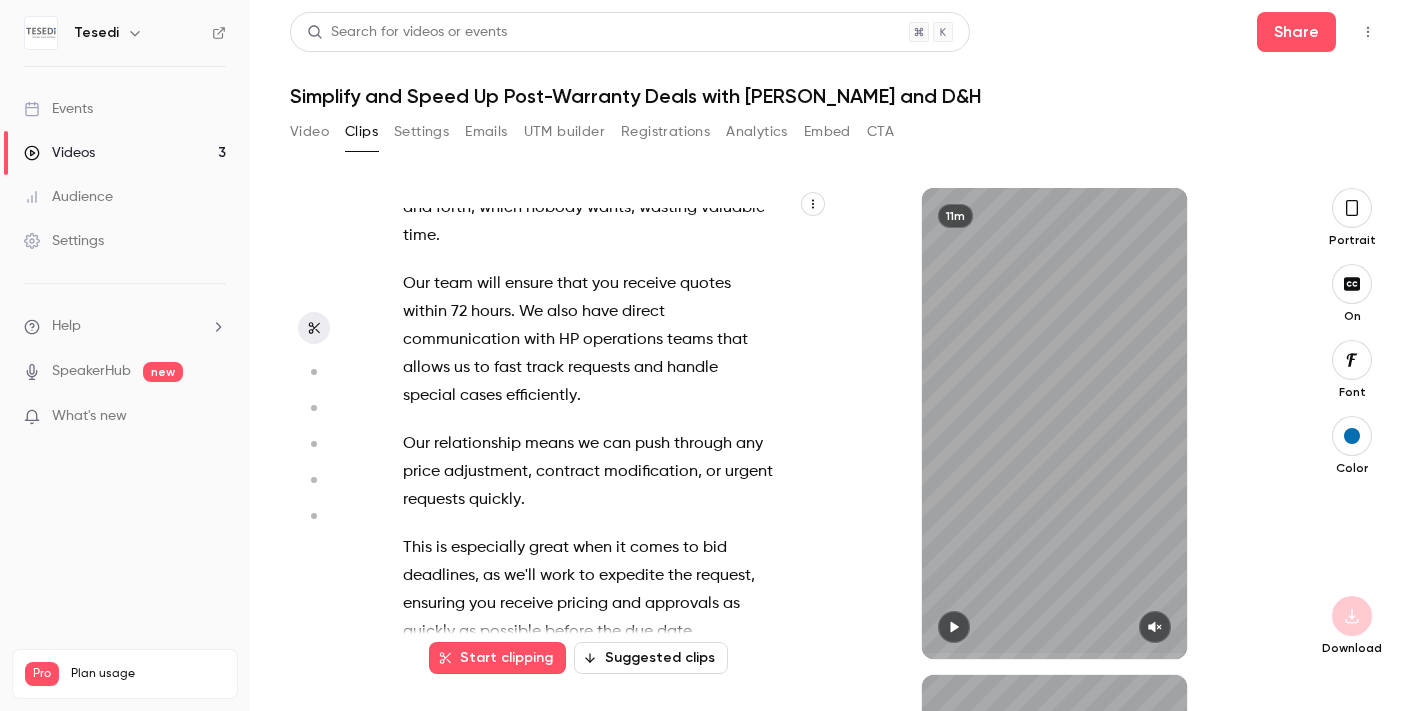 click on "80 % virality Subtitles This excerpt addresses a common frustration in the industry, making many feel seen. It highlights a counter-narrative by suggesting that the norm of unresponsiveness is not acceptable, which can resonate with many professionals who have faced similar issues. 18s" at bounding box center [829, 910] 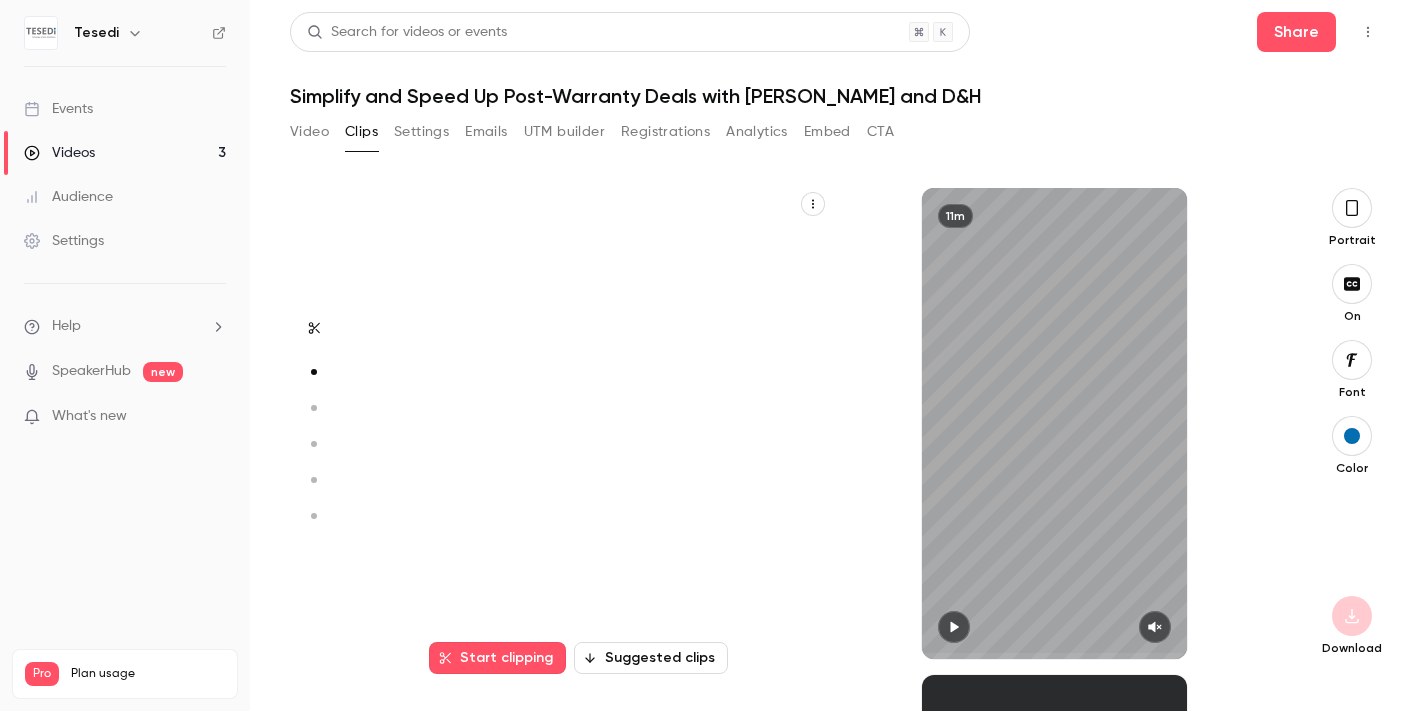 scroll, scrollTop: 402, scrollLeft: 0, axis: vertical 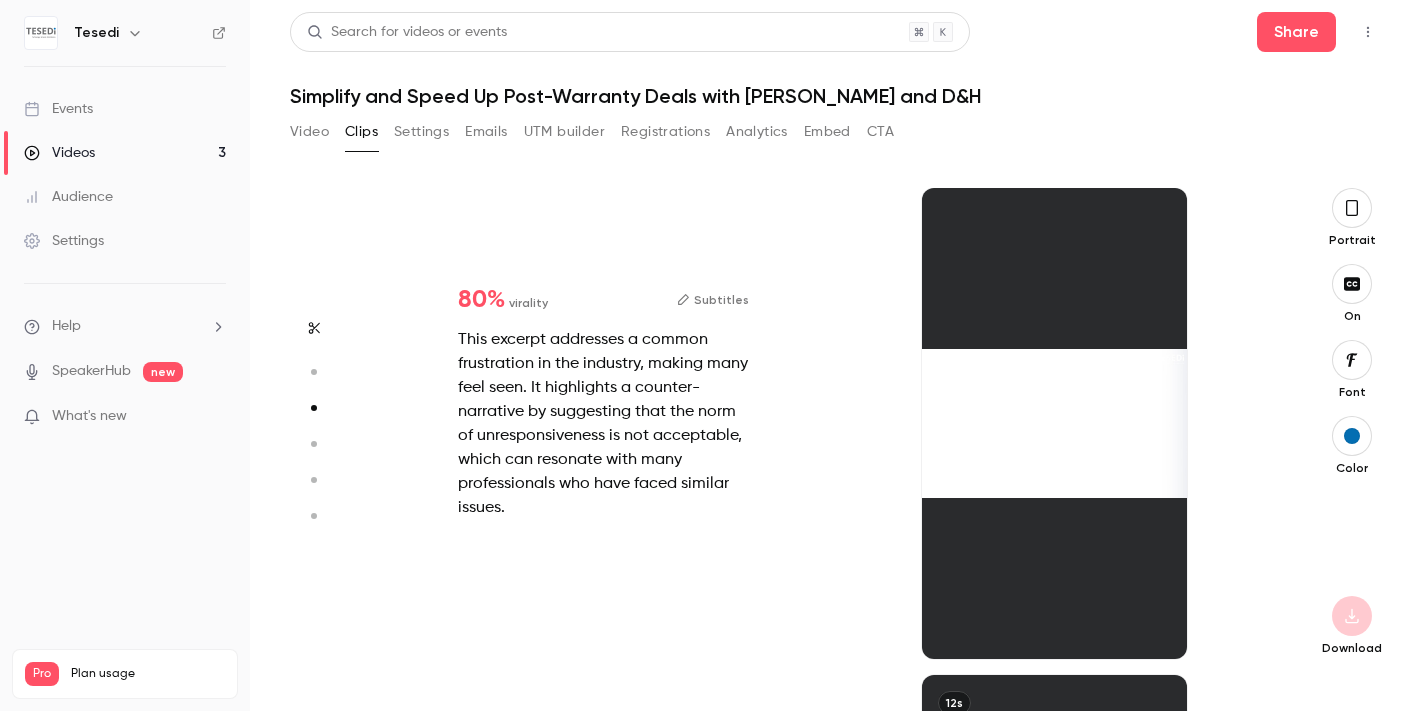 type on "****" 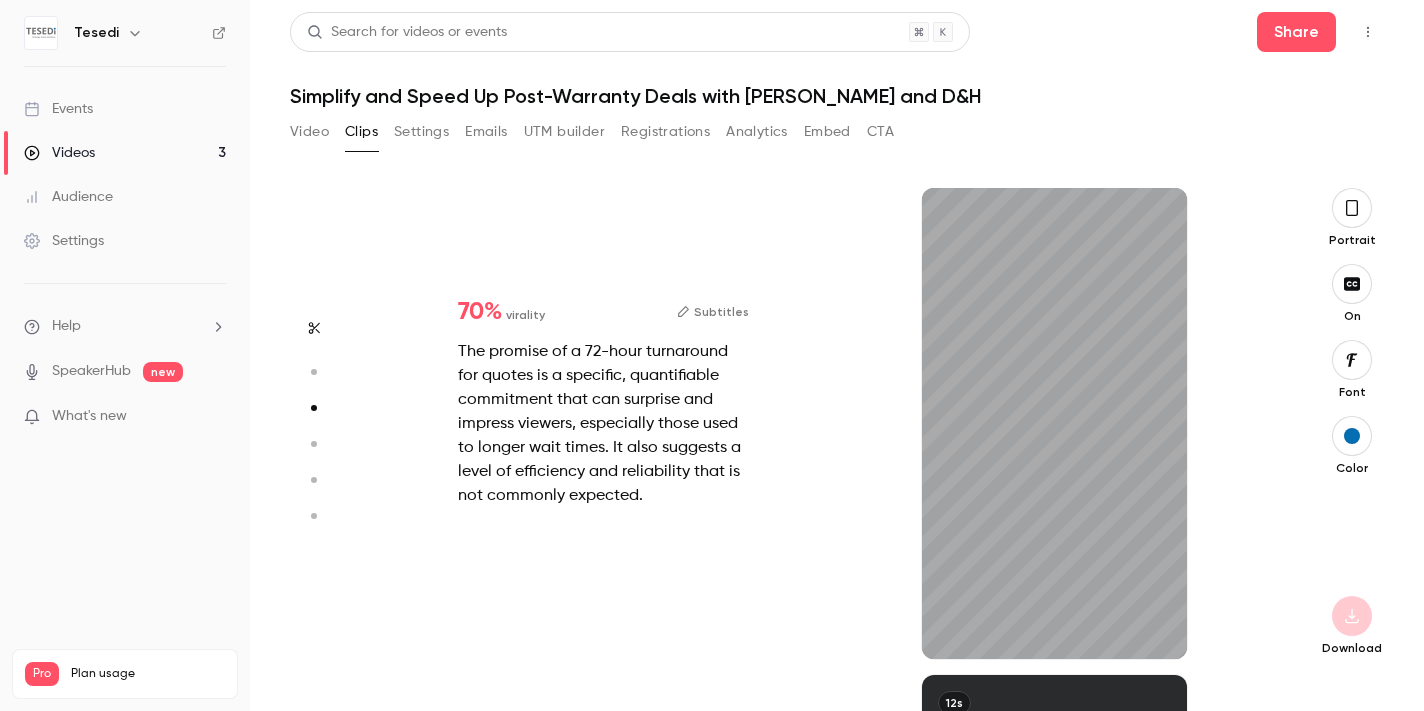 scroll, scrollTop: 974, scrollLeft: 0, axis: vertical 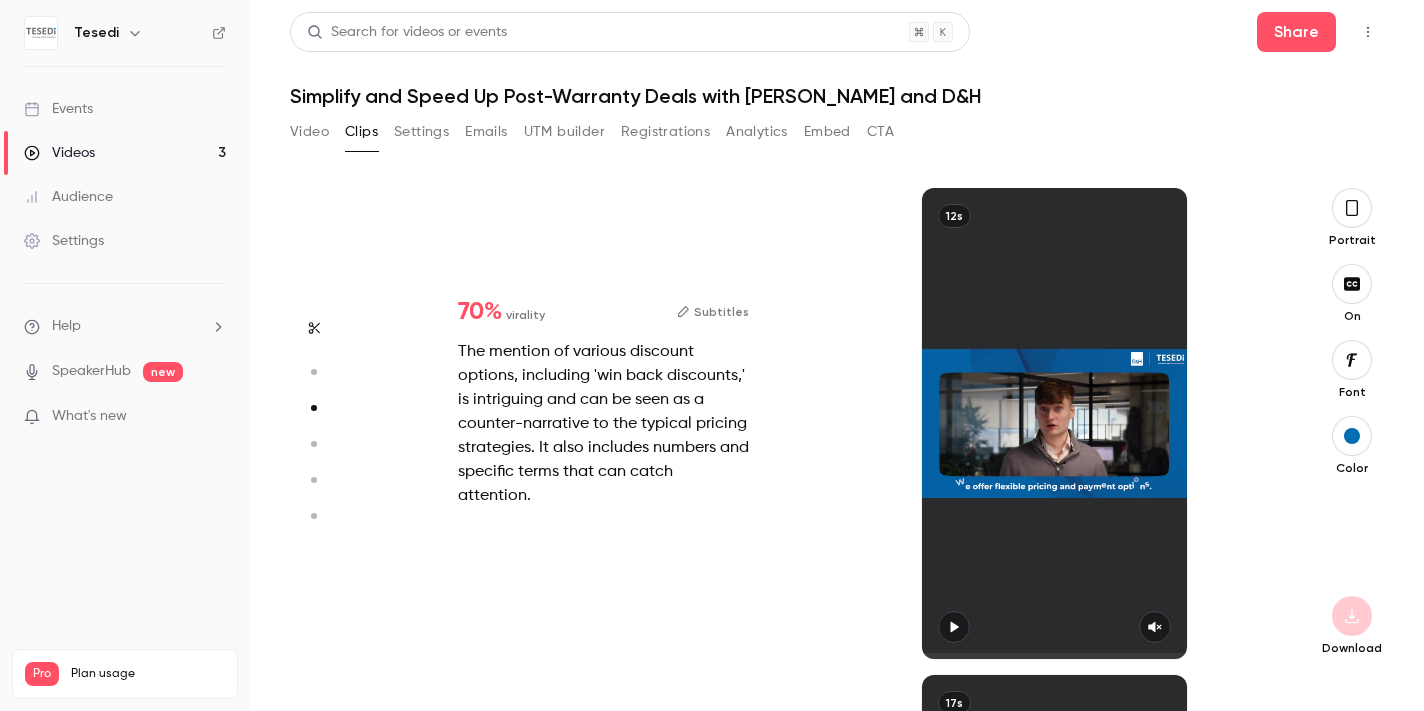 type on "***" 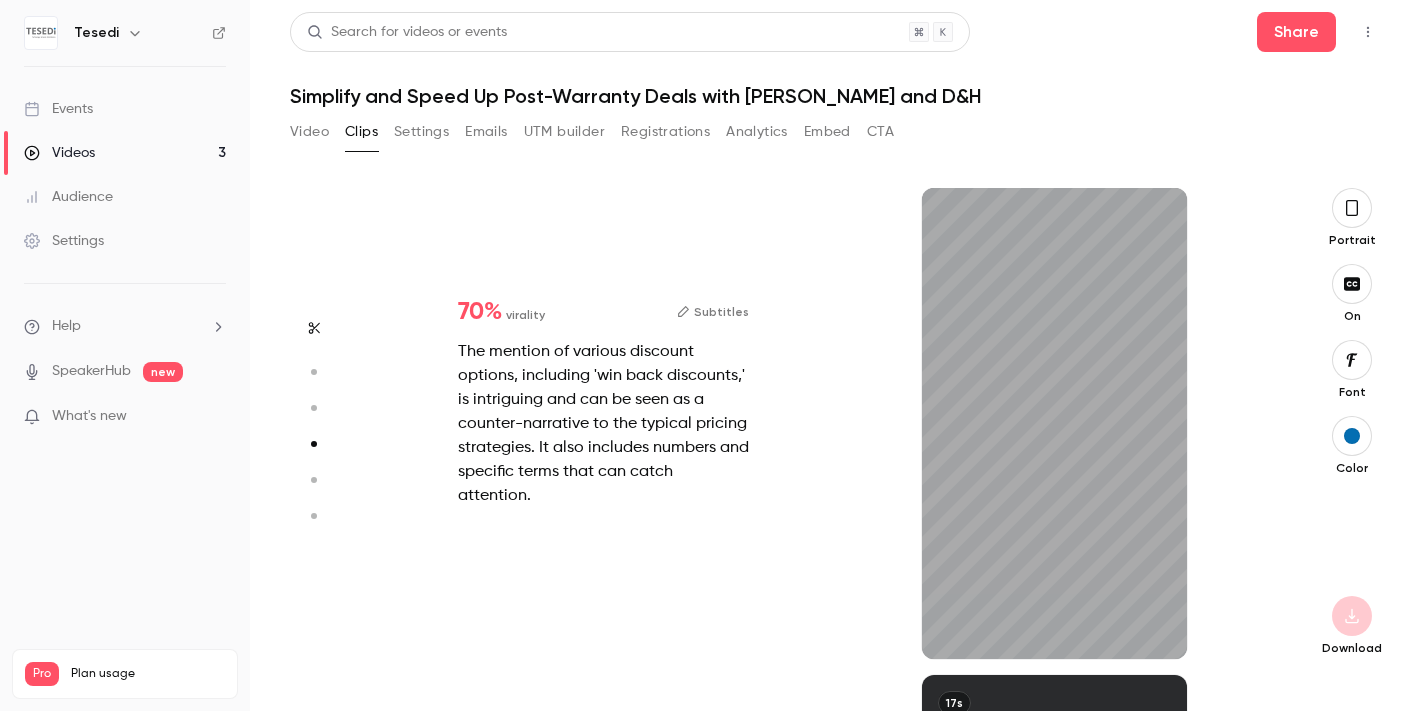 scroll, scrollTop: 1461, scrollLeft: 0, axis: vertical 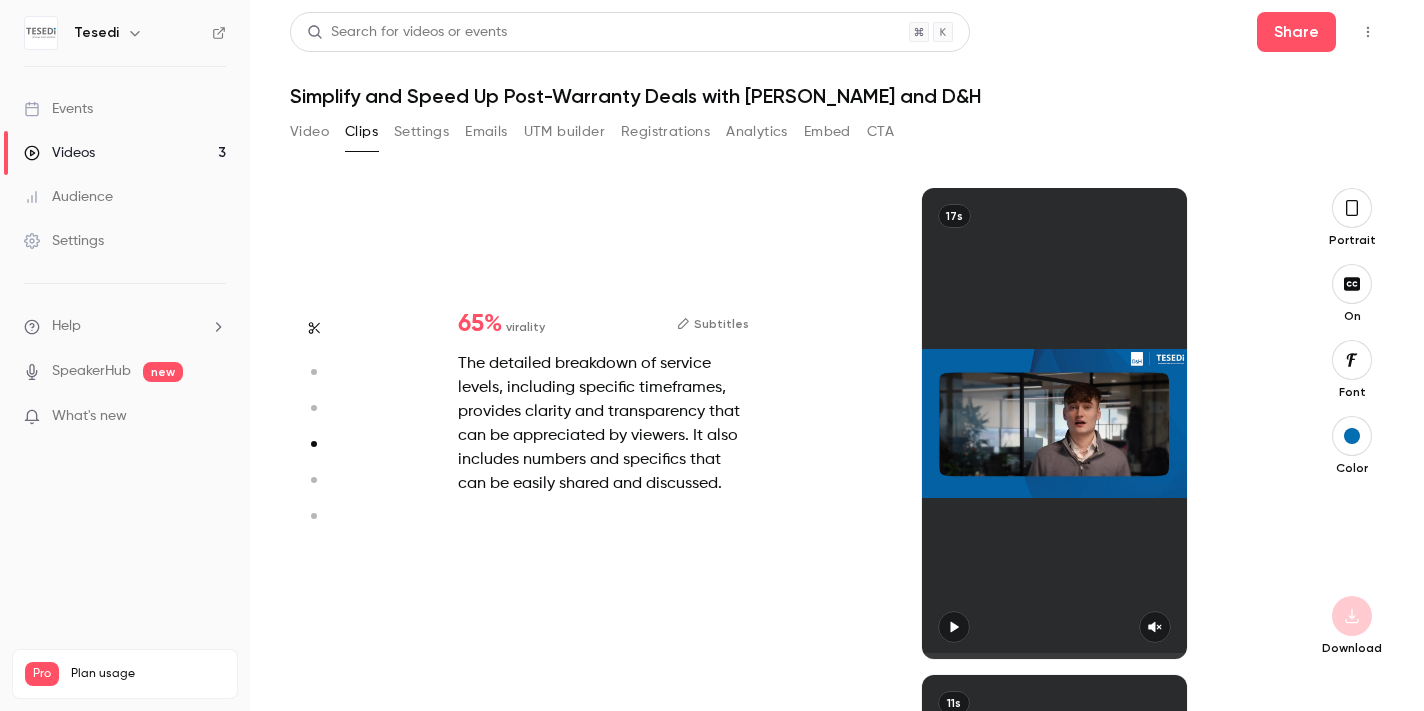 type on "***" 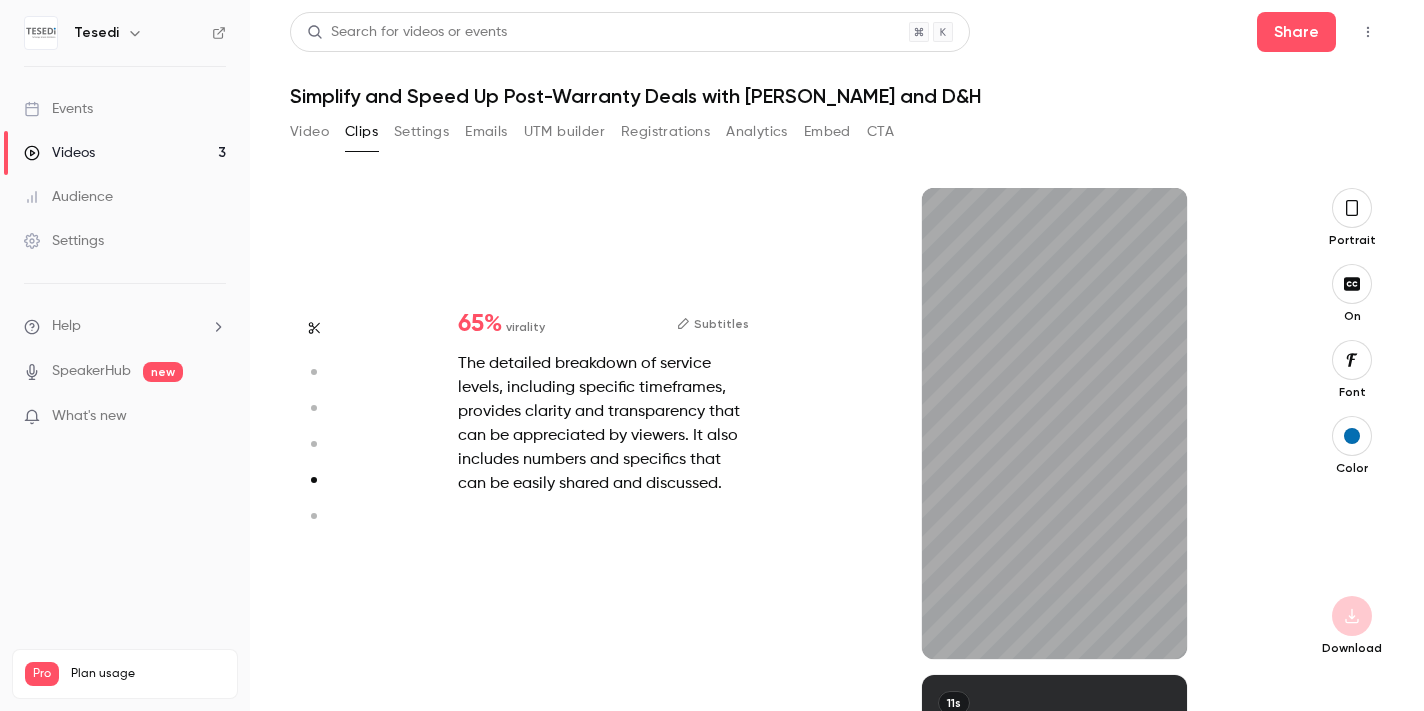 scroll, scrollTop: 1948, scrollLeft: 0, axis: vertical 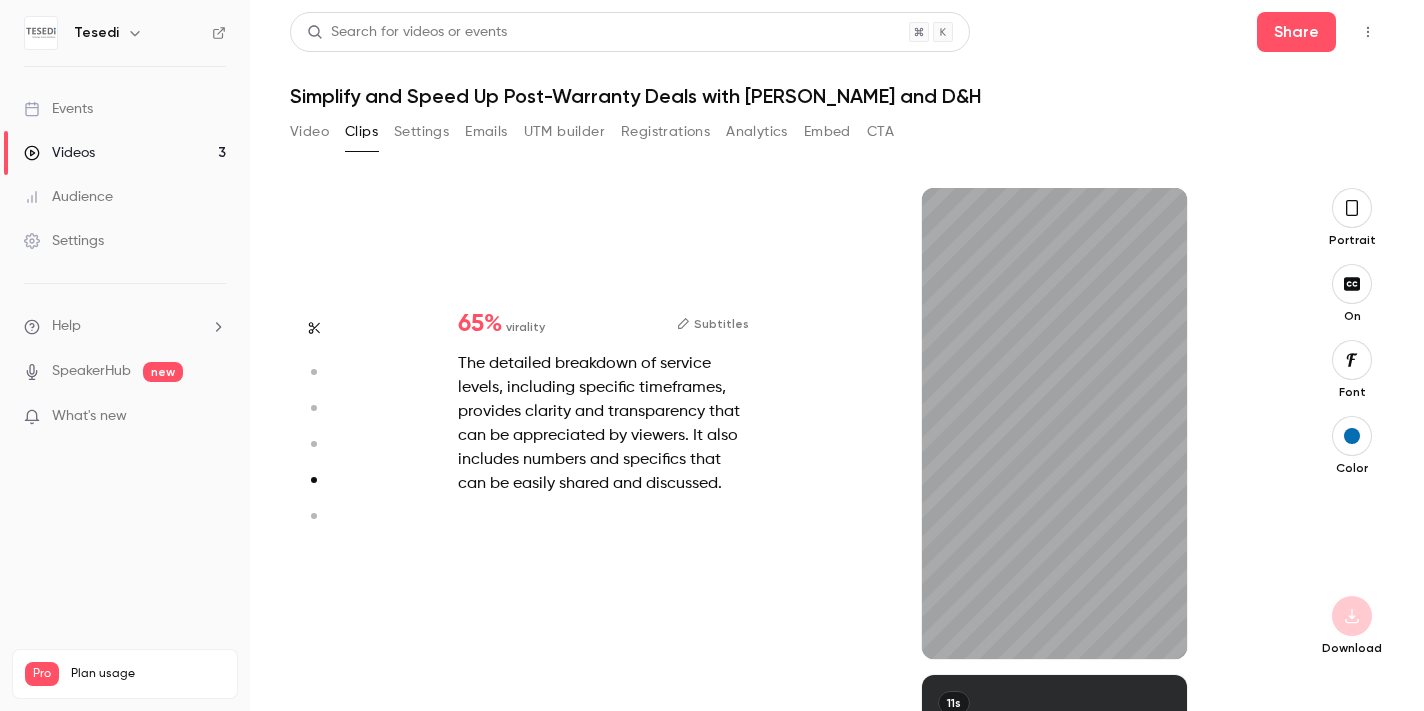 type on "***" 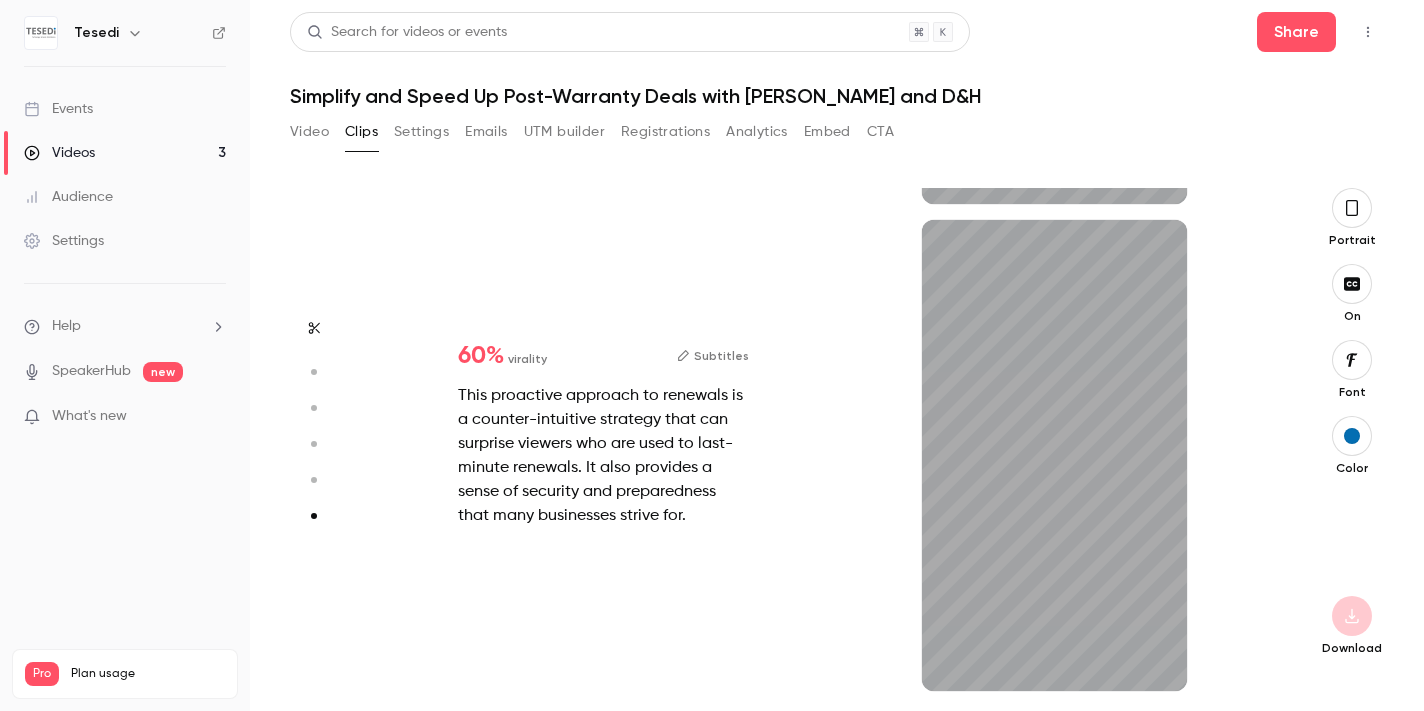 scroll, scrollTop: 2403, scrollLeft: 0, axis: vertical 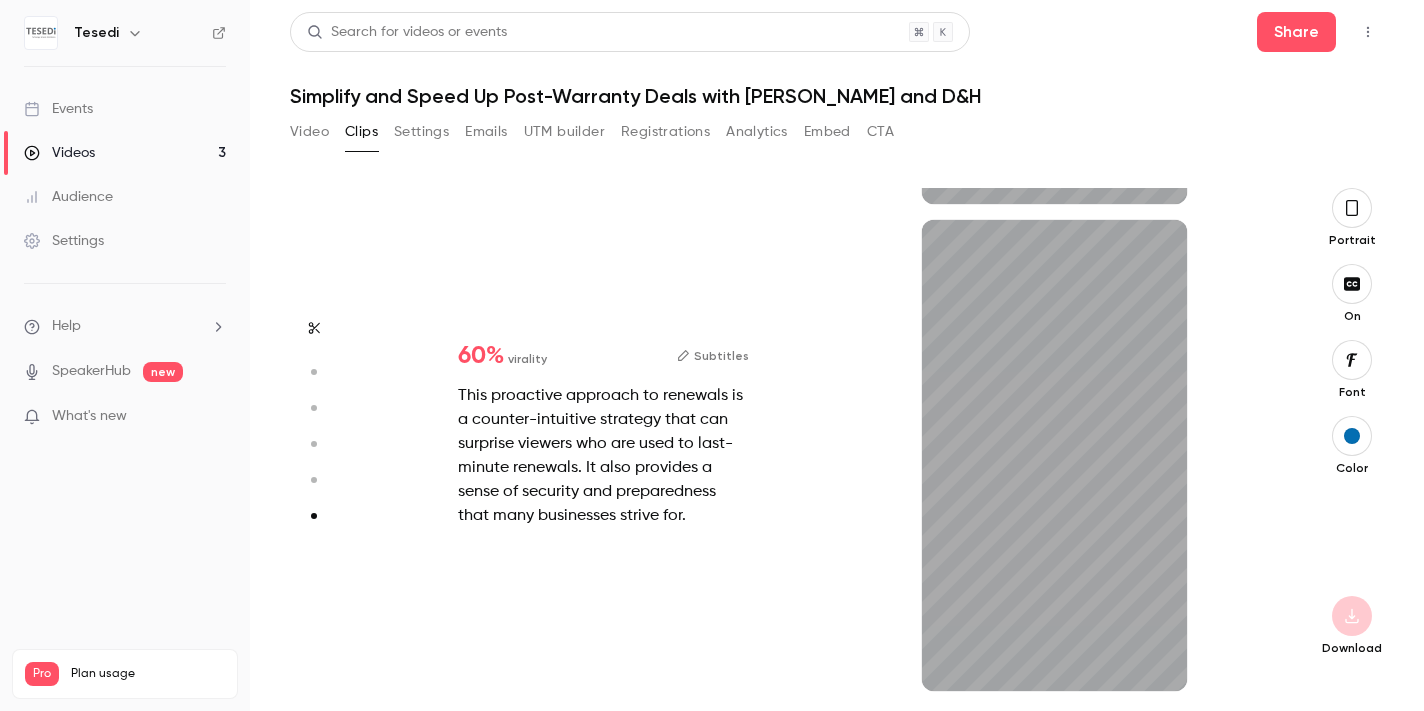 type on "***" 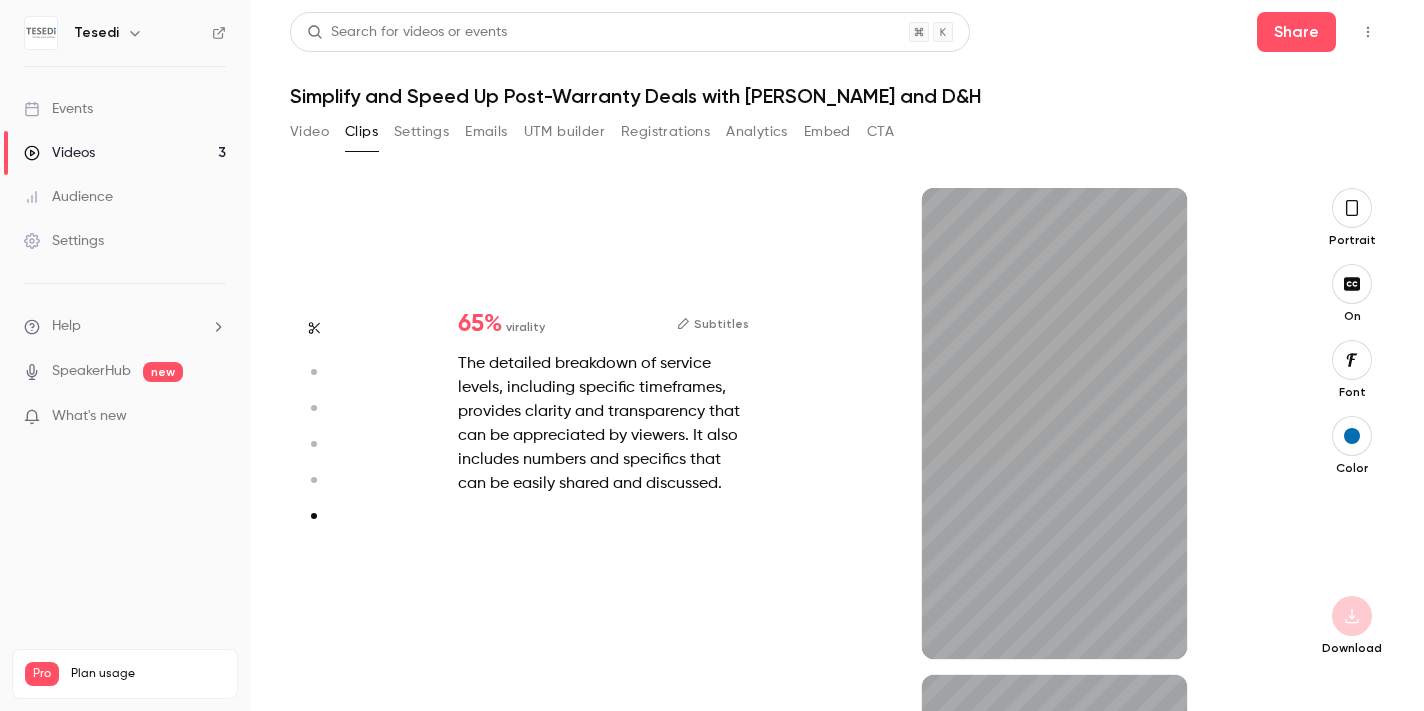 type on "****" 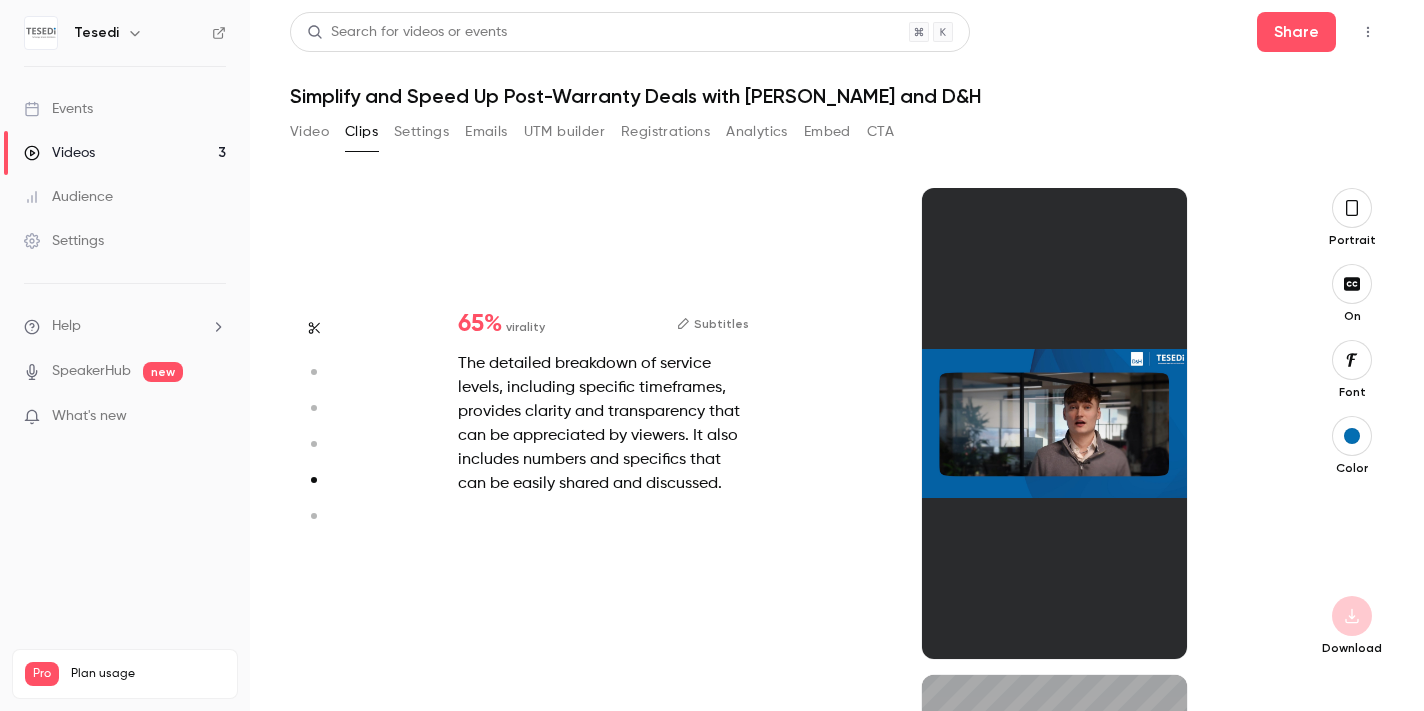 type on "*" 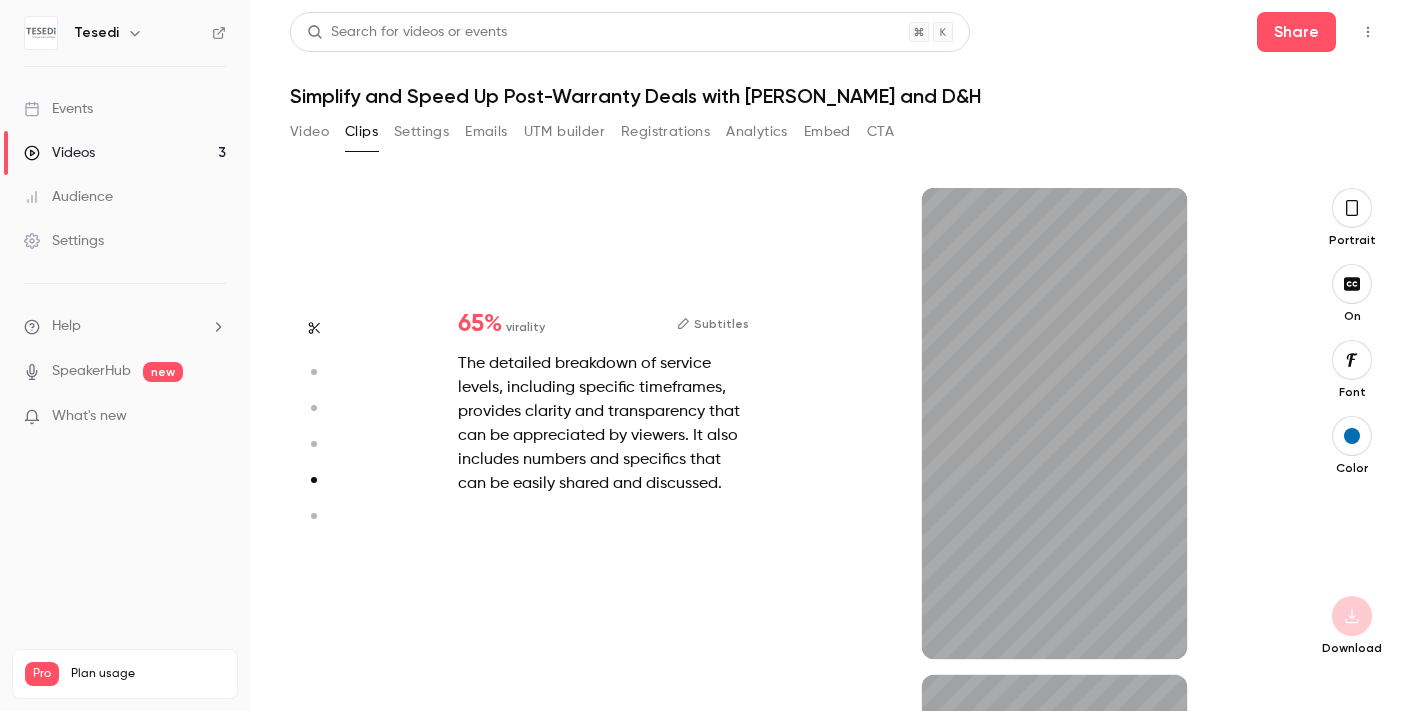 type on "****" 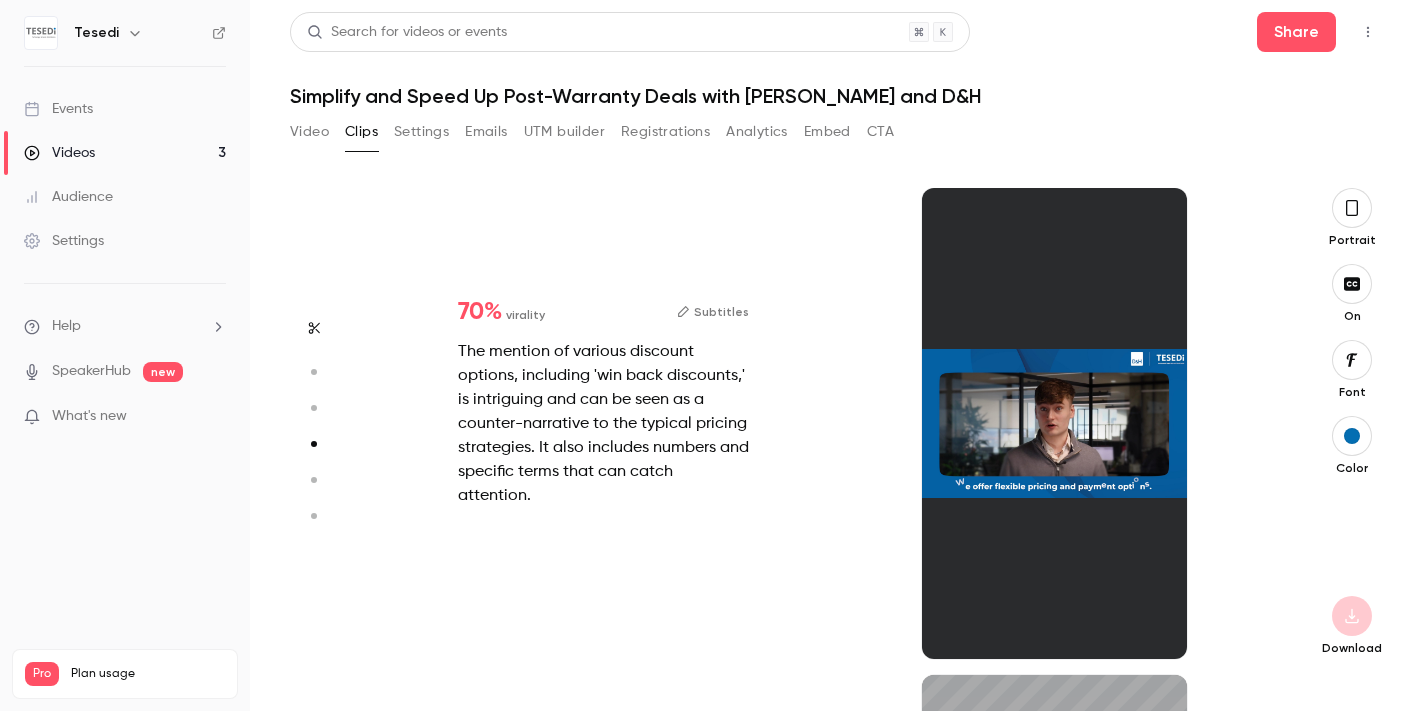 type on "*" 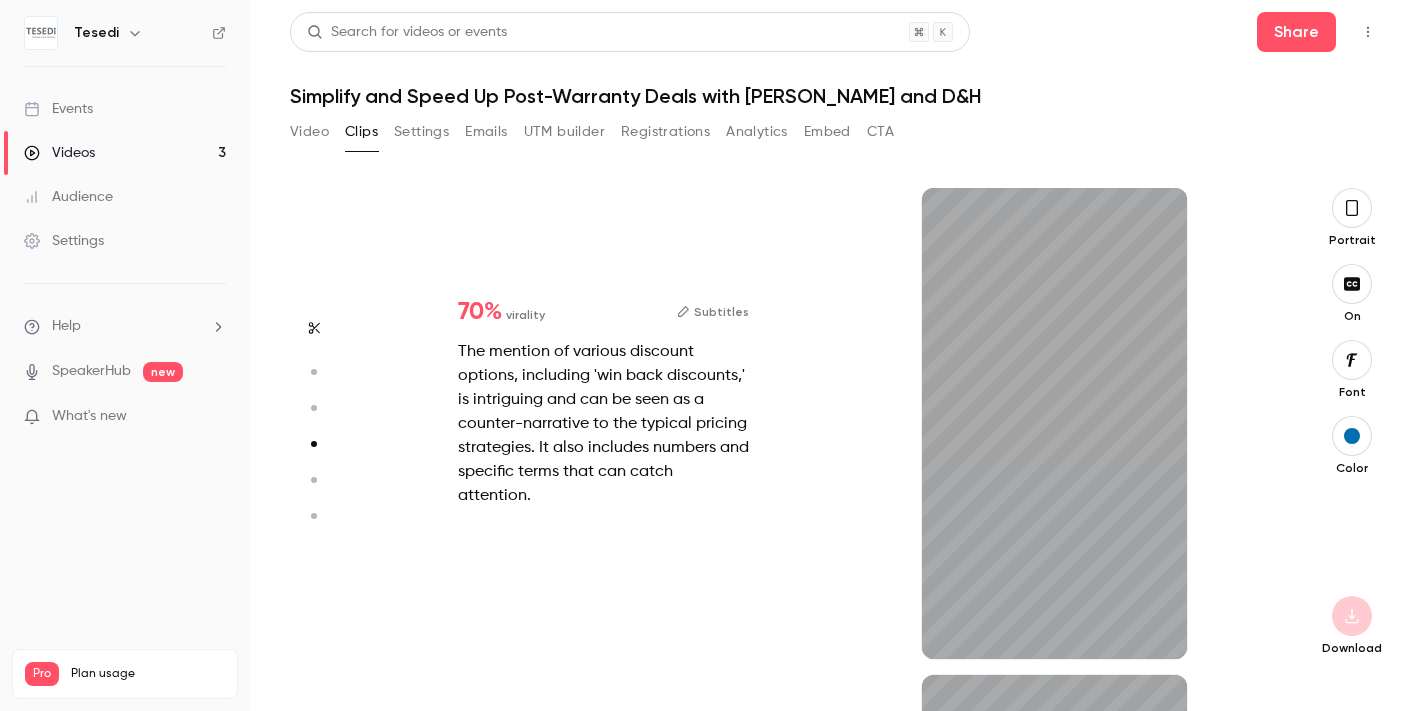 type on "****" 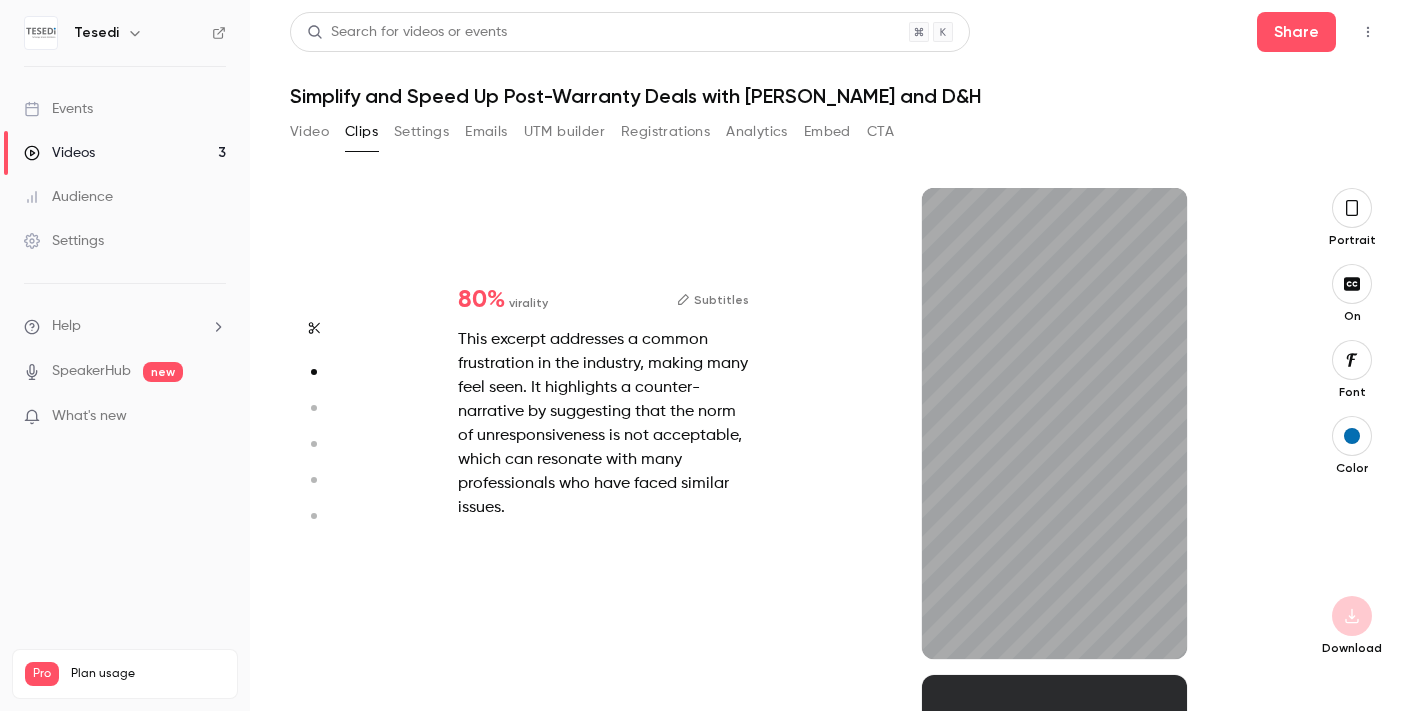scroll, scrollTop: 487, scrollLeft: 0, axis: vertical 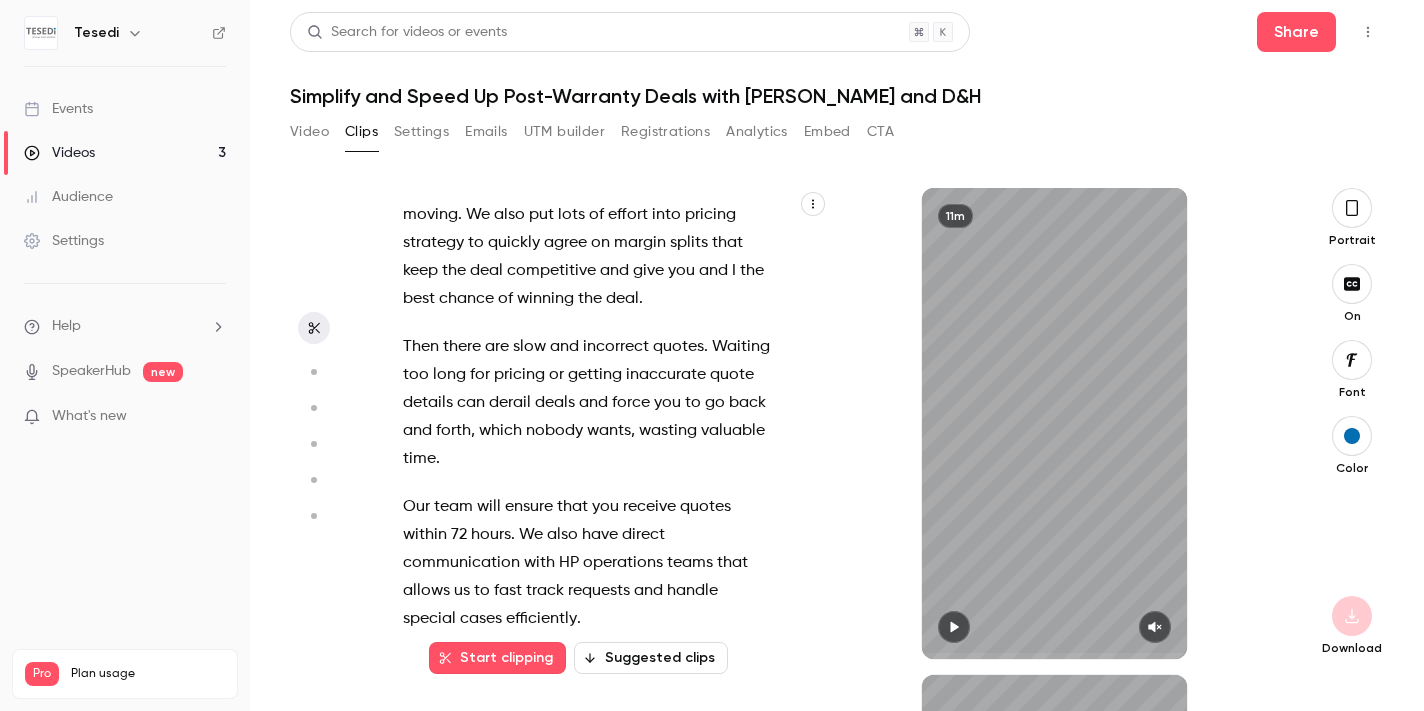 click on "80 % virality Subtitles This excerpt addresses a common frustration in the industry, making many feel seen. It highlights a counter-narrative by suggesting that the norm of unresponsiveness is not acceptable, which can resonate with many professionals who have faced similar issues. 18s" at bounding box center [829, 910] 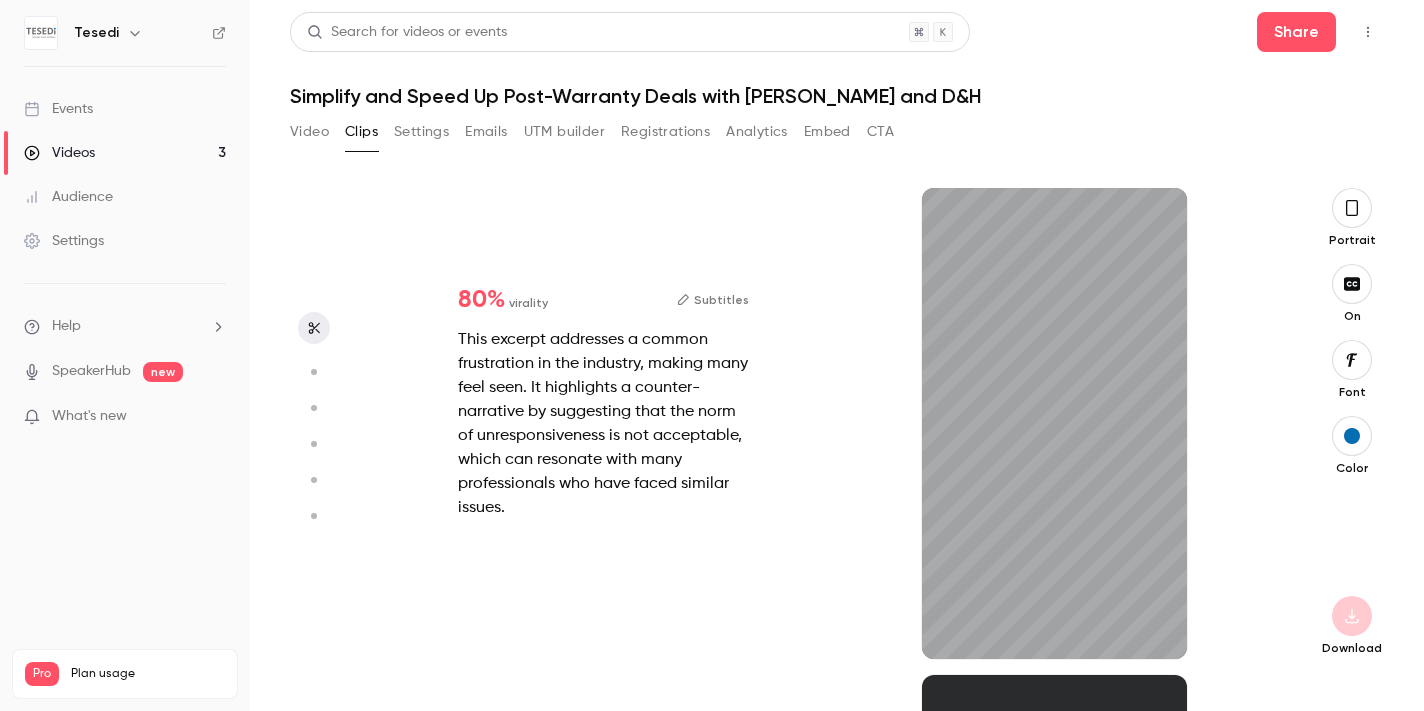 type on "***" 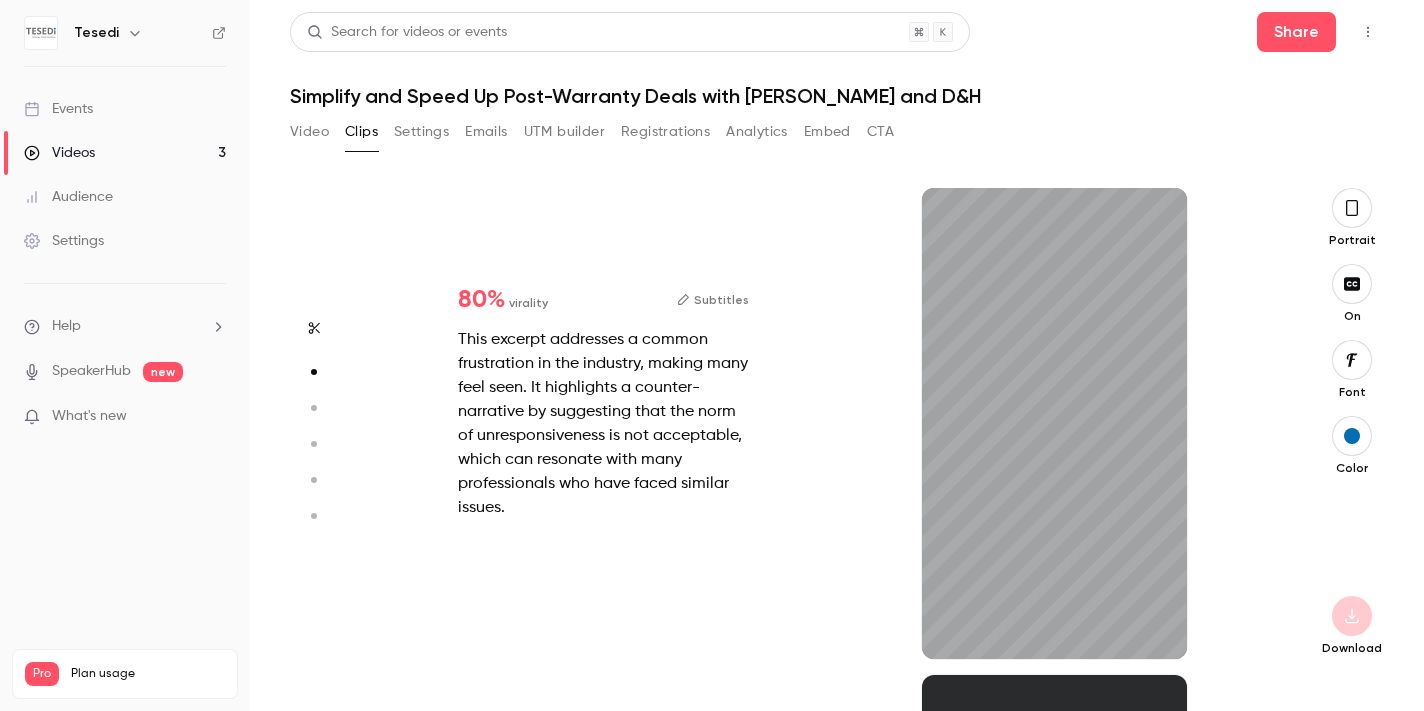 type on "***" 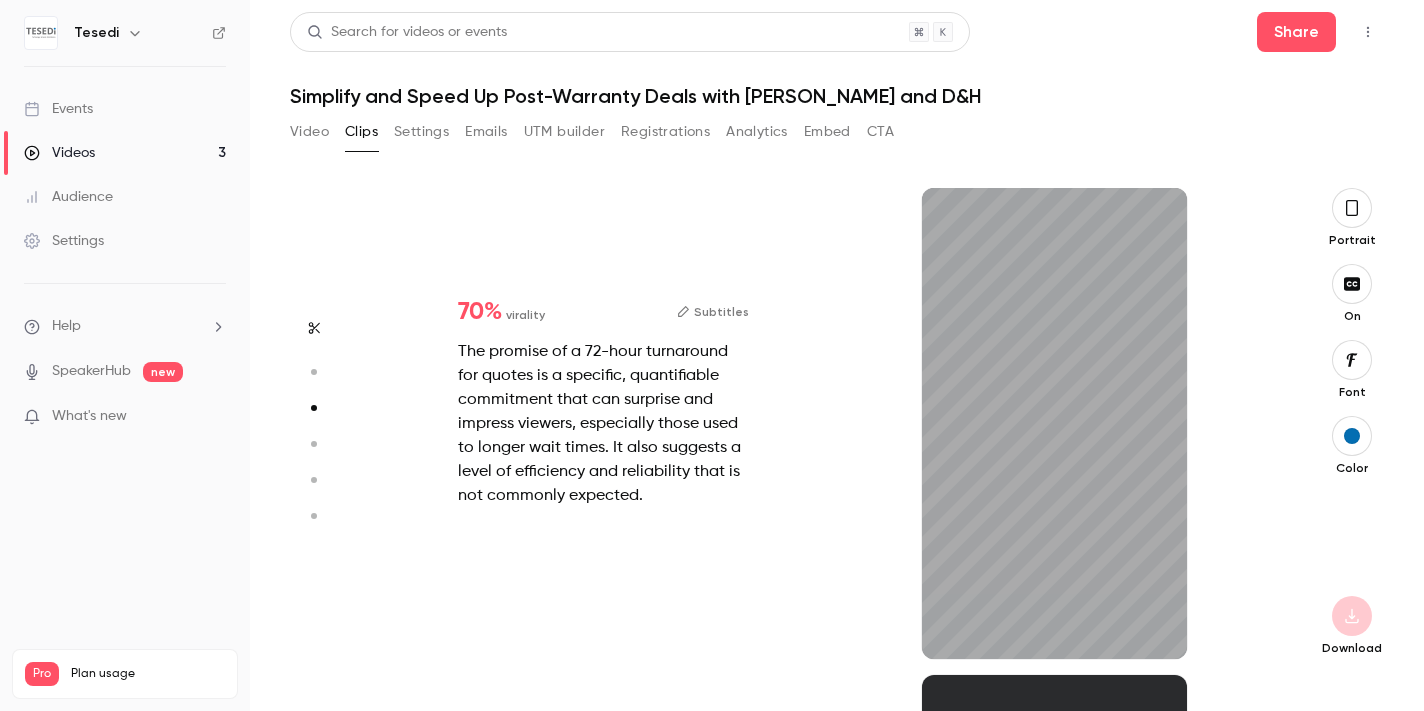 type on "***" 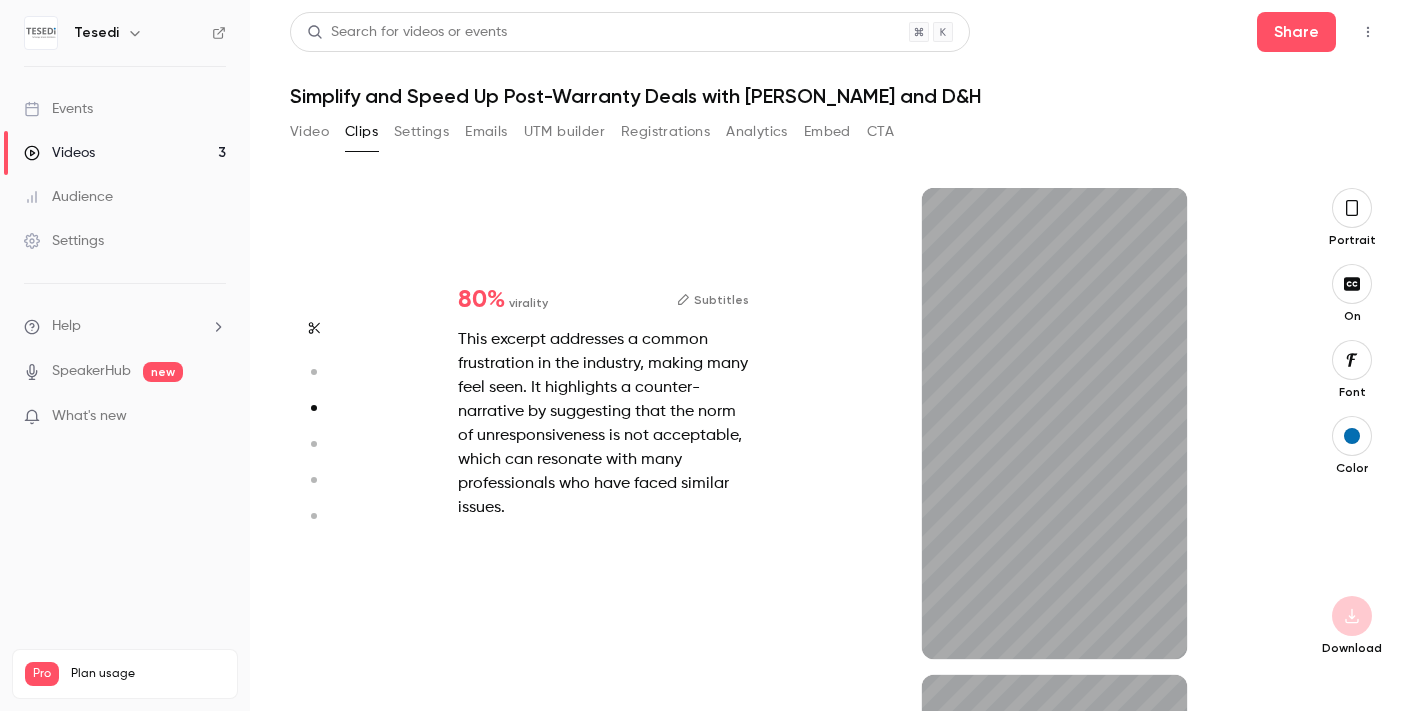 type on "***" 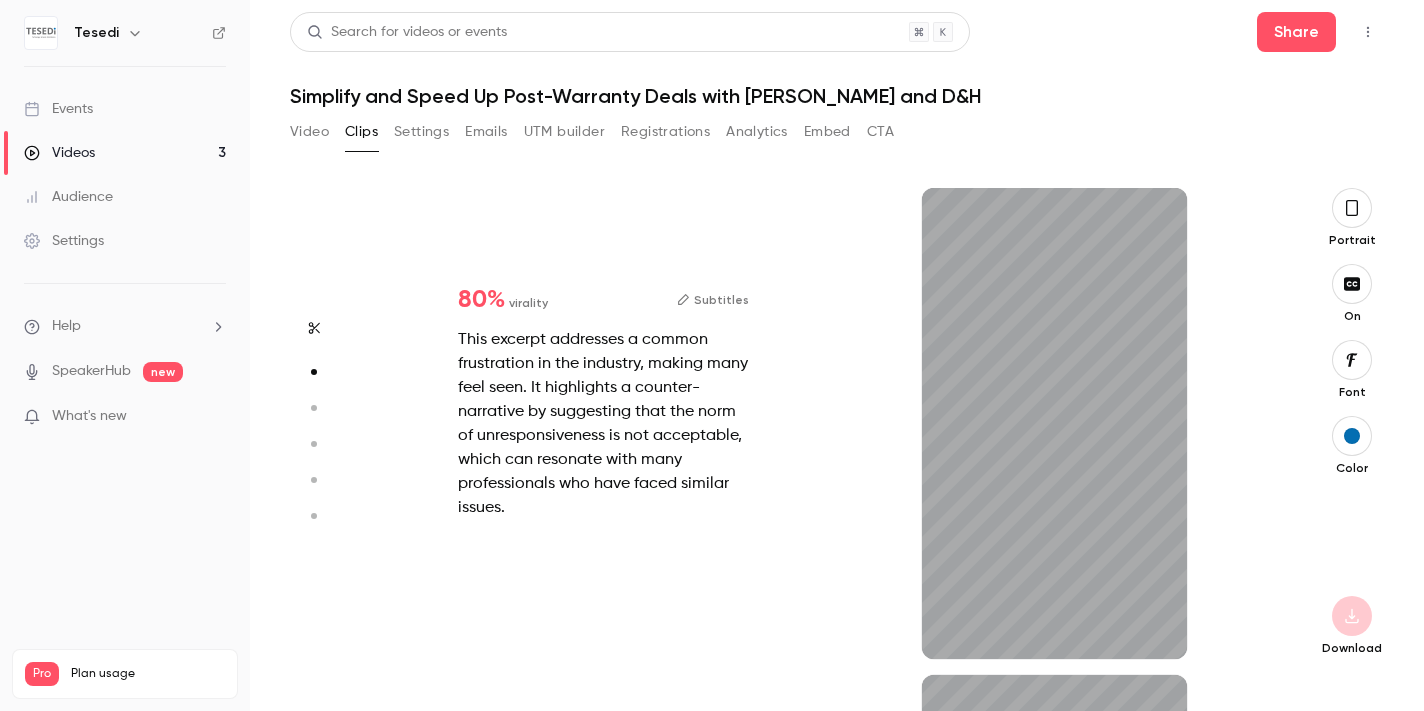 scroll, scrollTop: 487, scrollLeft: 0, axis: vertical 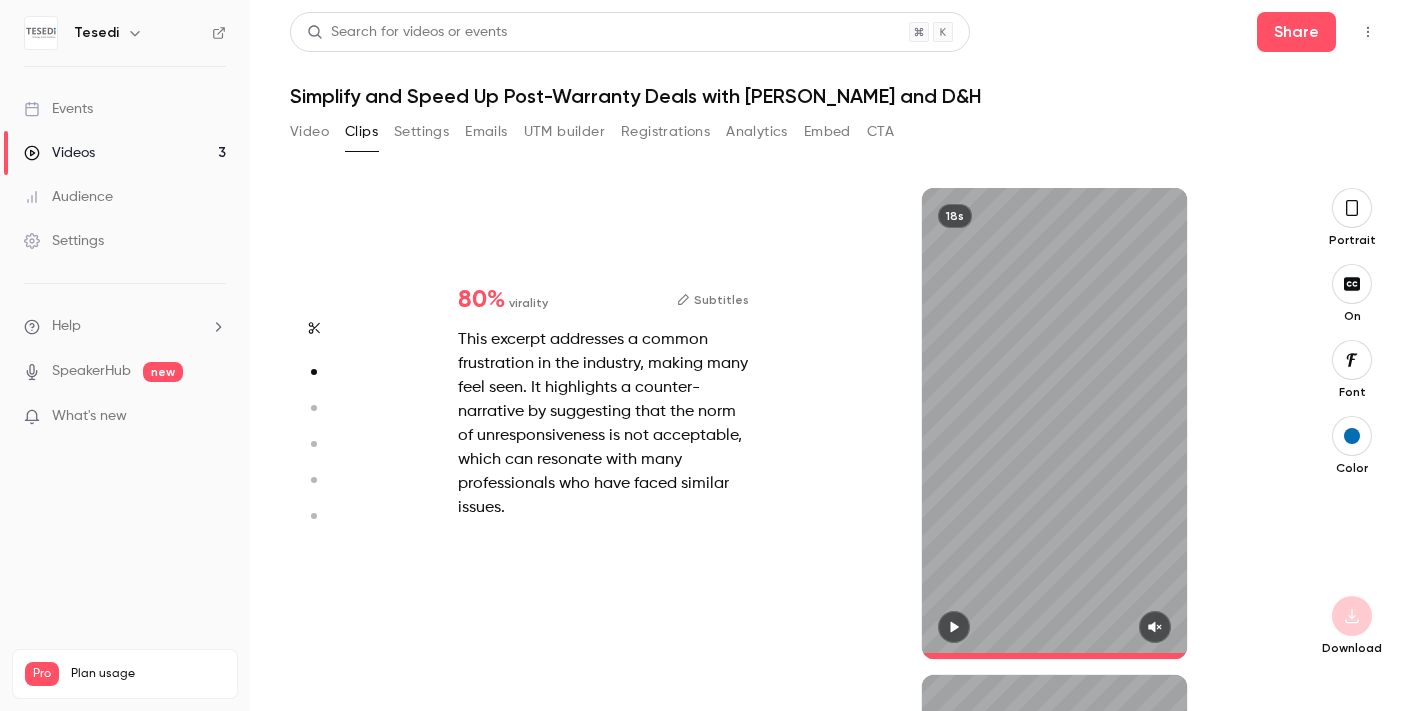 type on "****" 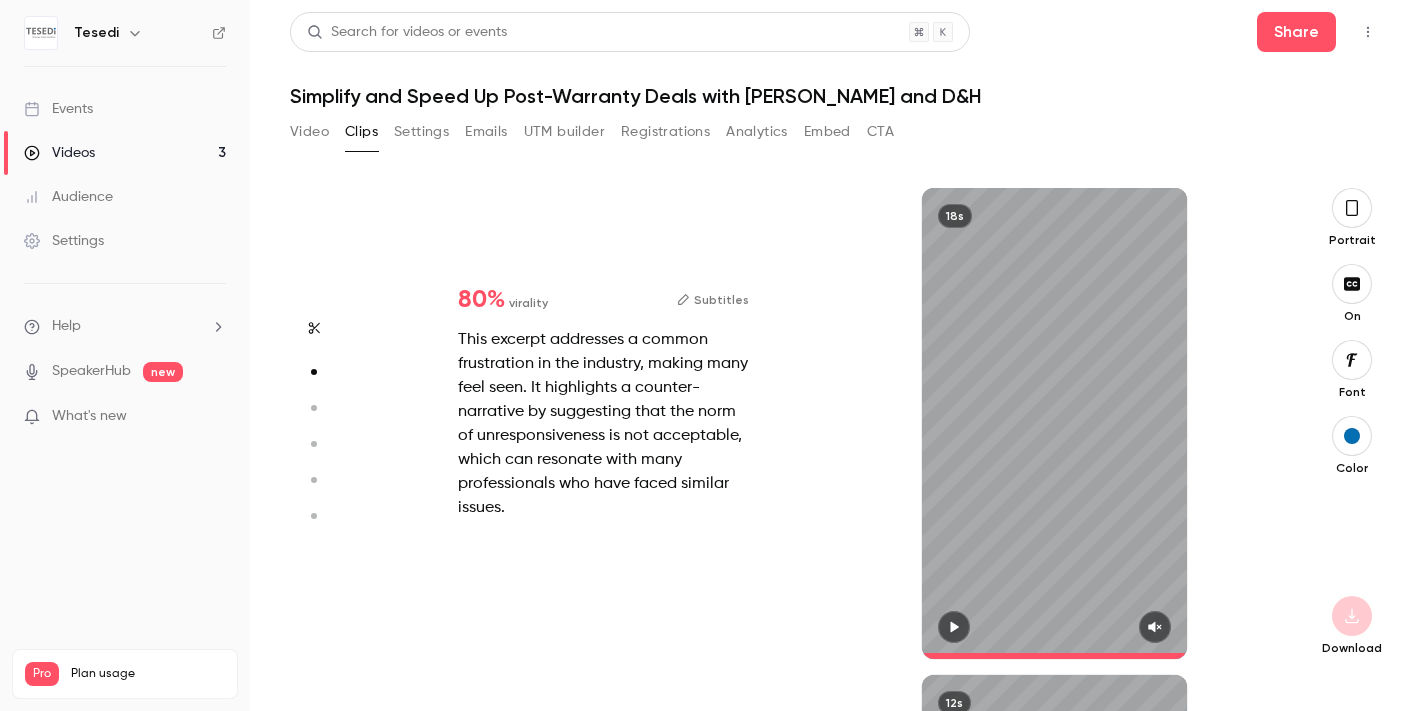 type on "***" 